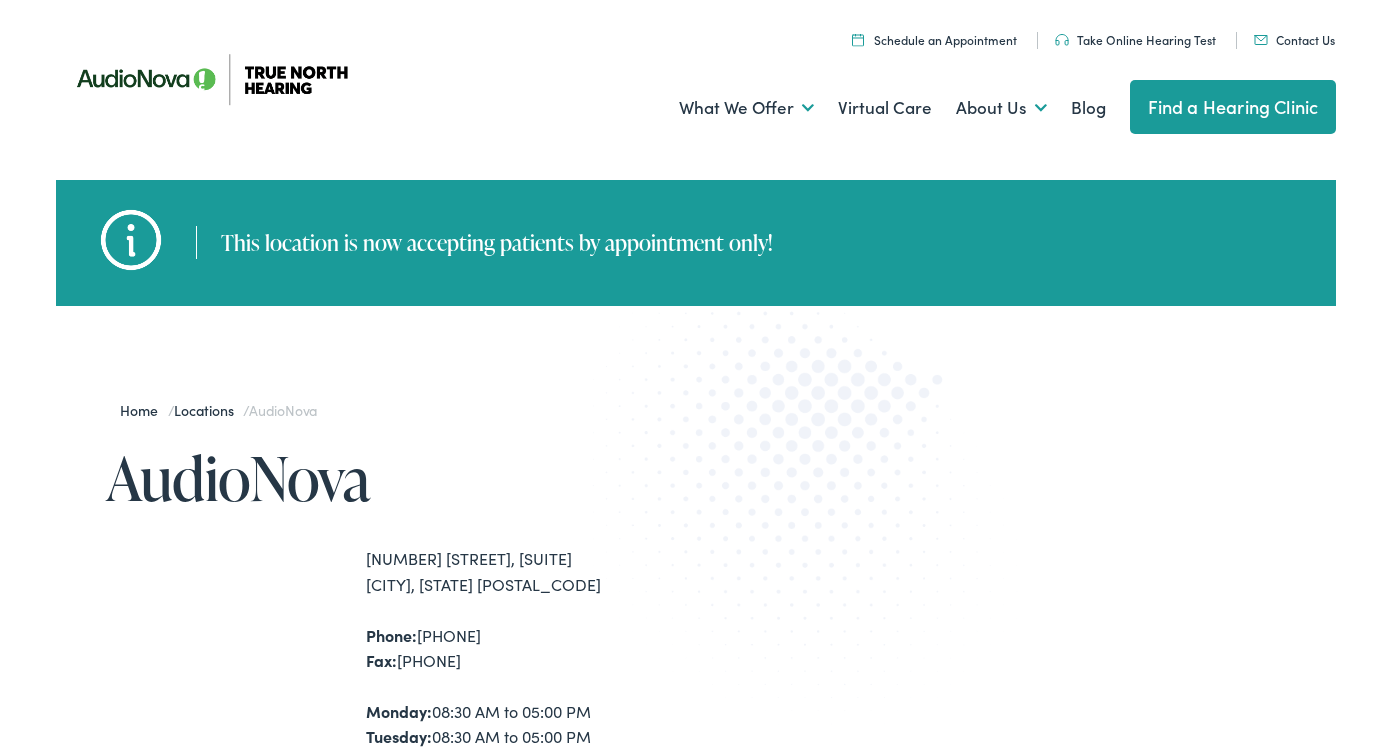 scroll, scrollTop: 0, scrollLeft: 0, axis: both 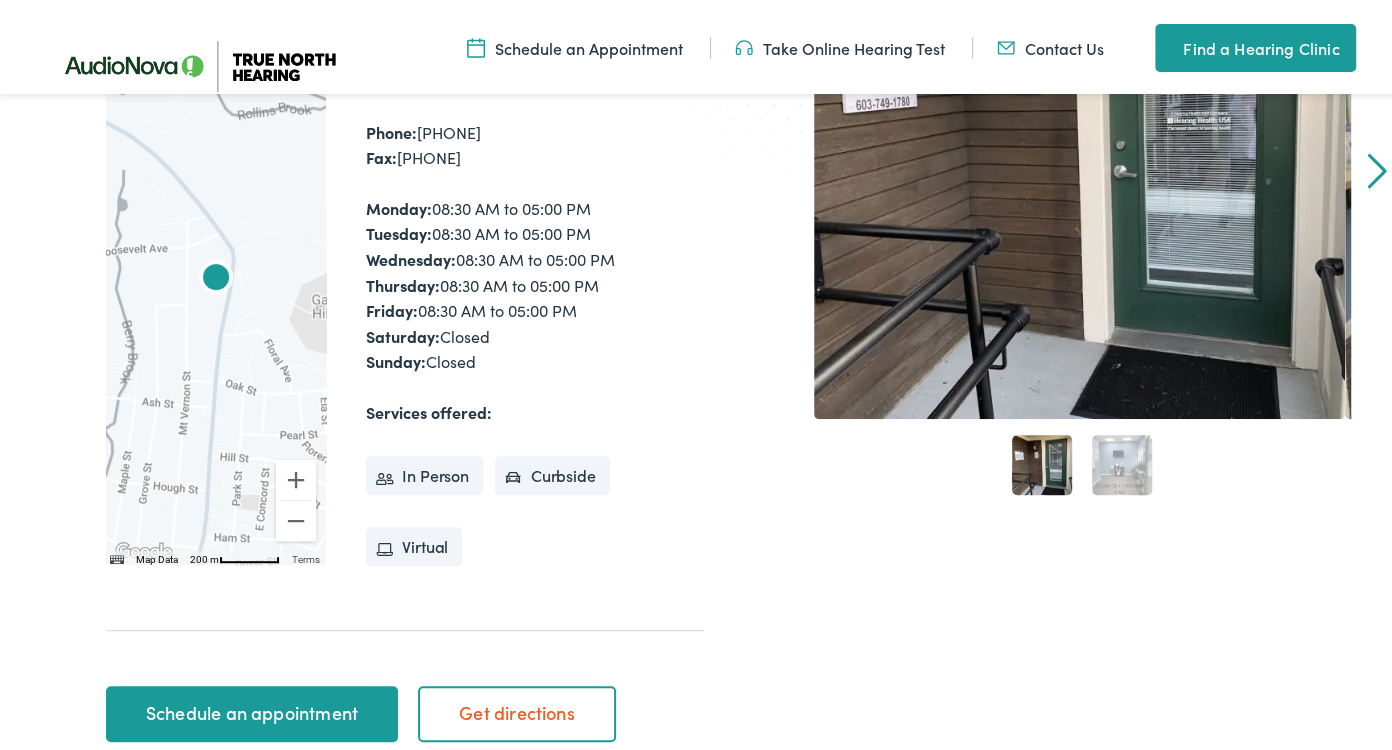click on "Schedule an Appointment" at bounding box center [575, 44] 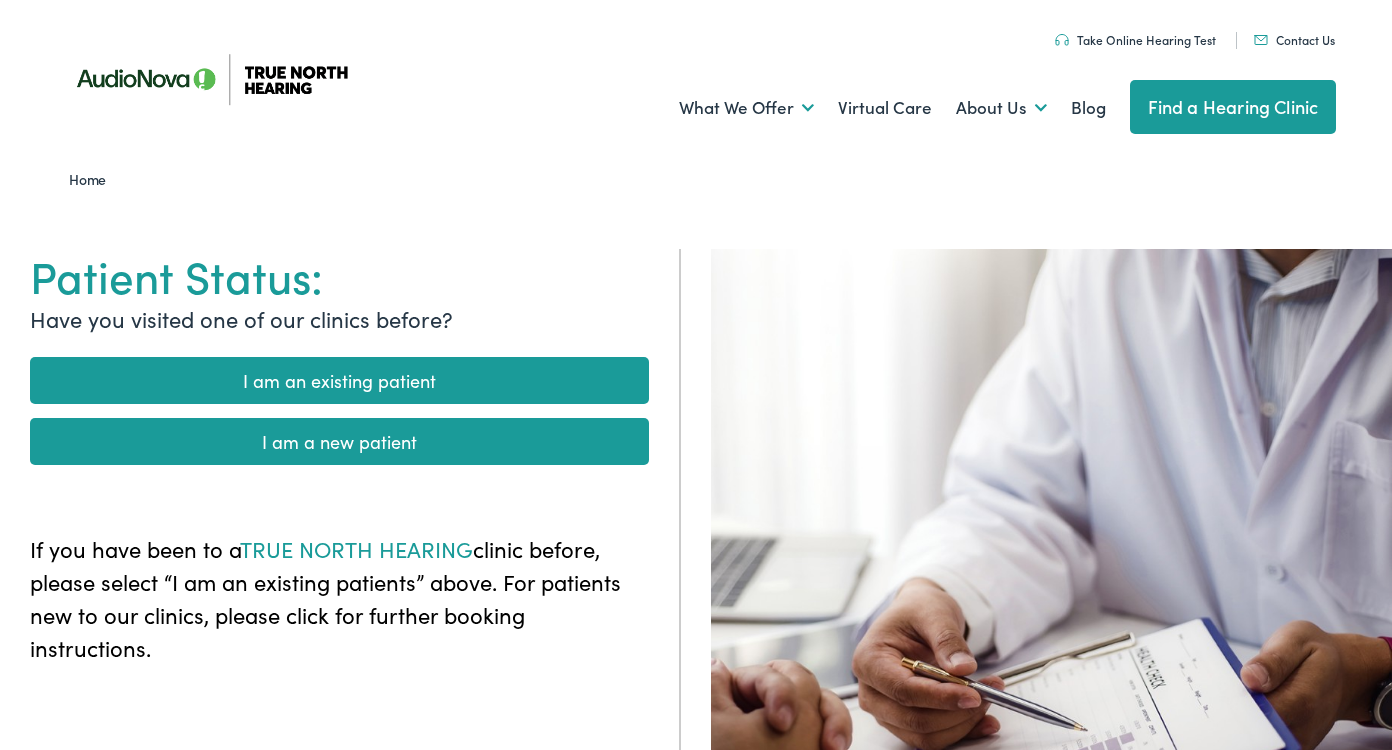 scroll, scrollTop: 0, scrollLeft: 0, axis: both 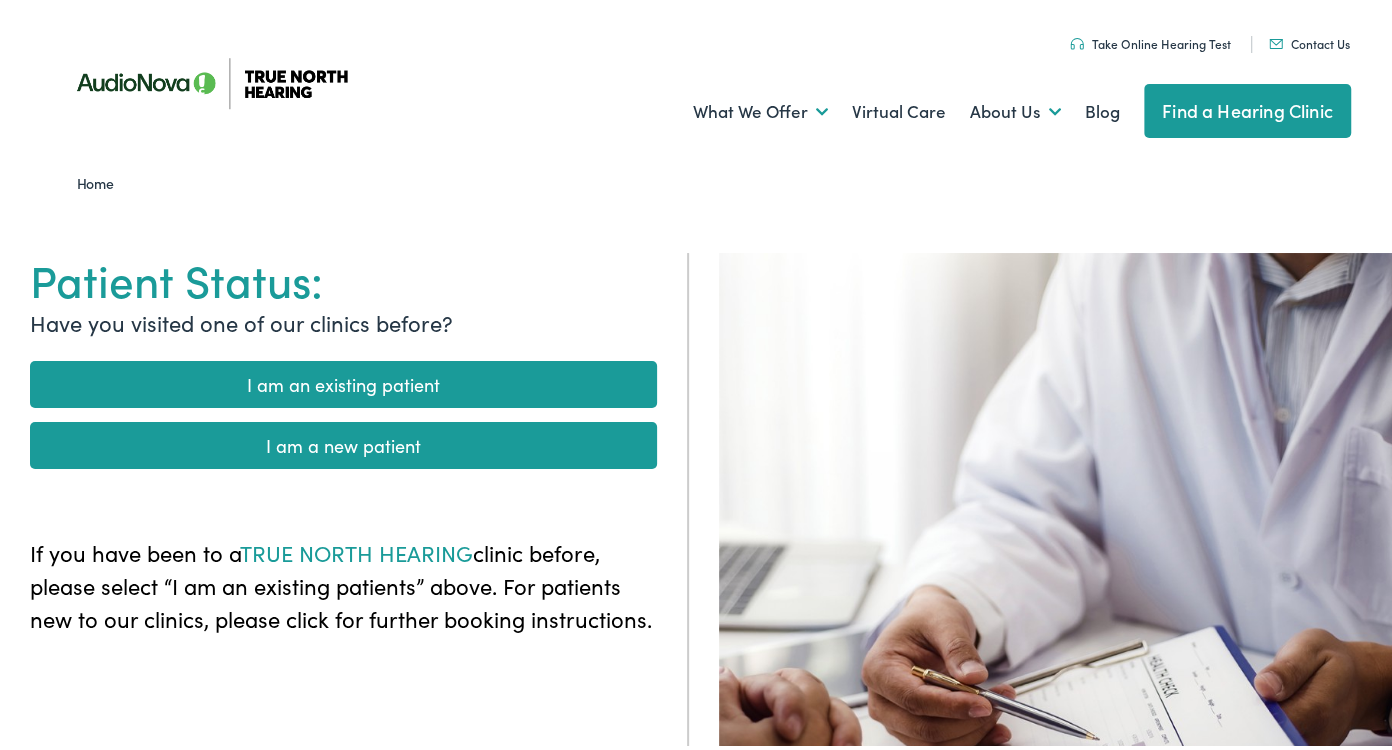 click on "I am an existing patient" at bounding box center (343, 380) 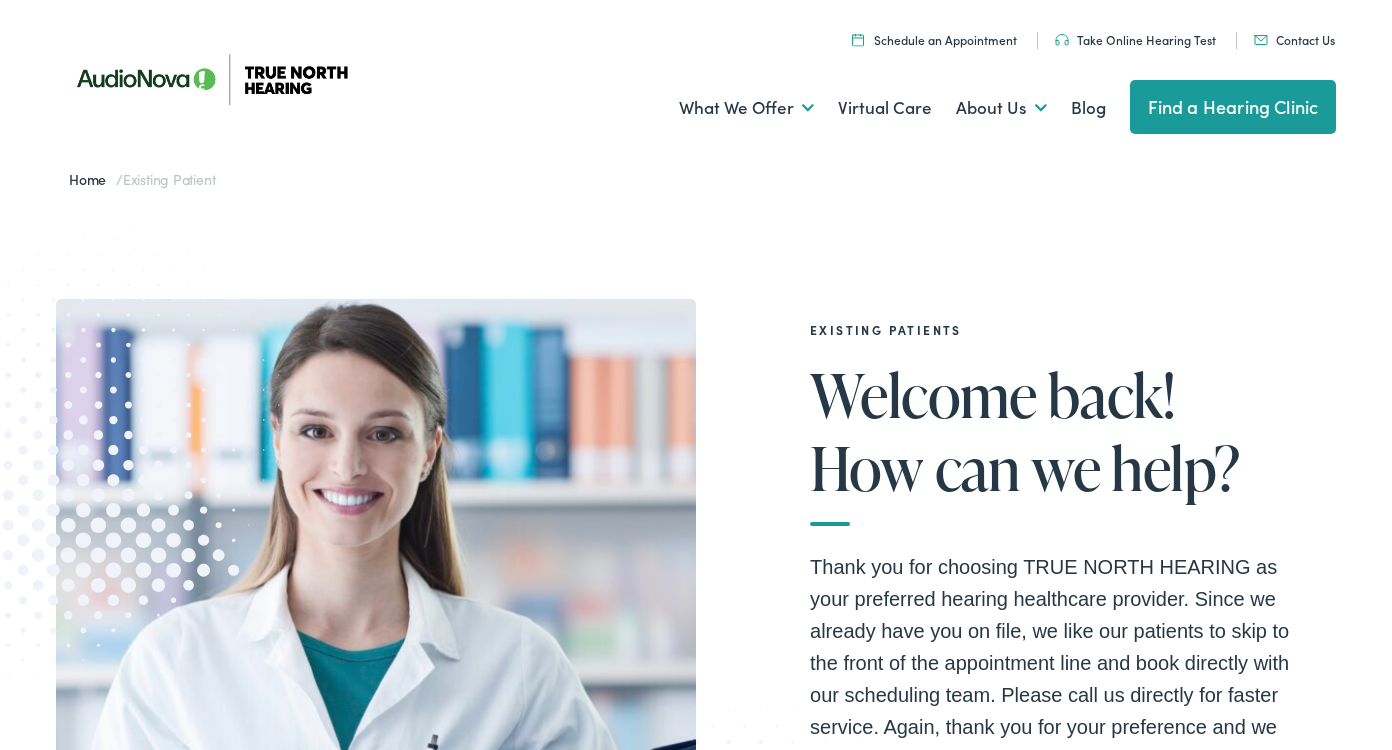 scroll, scrollTop: 0, scrollLeft: 0, axis: both 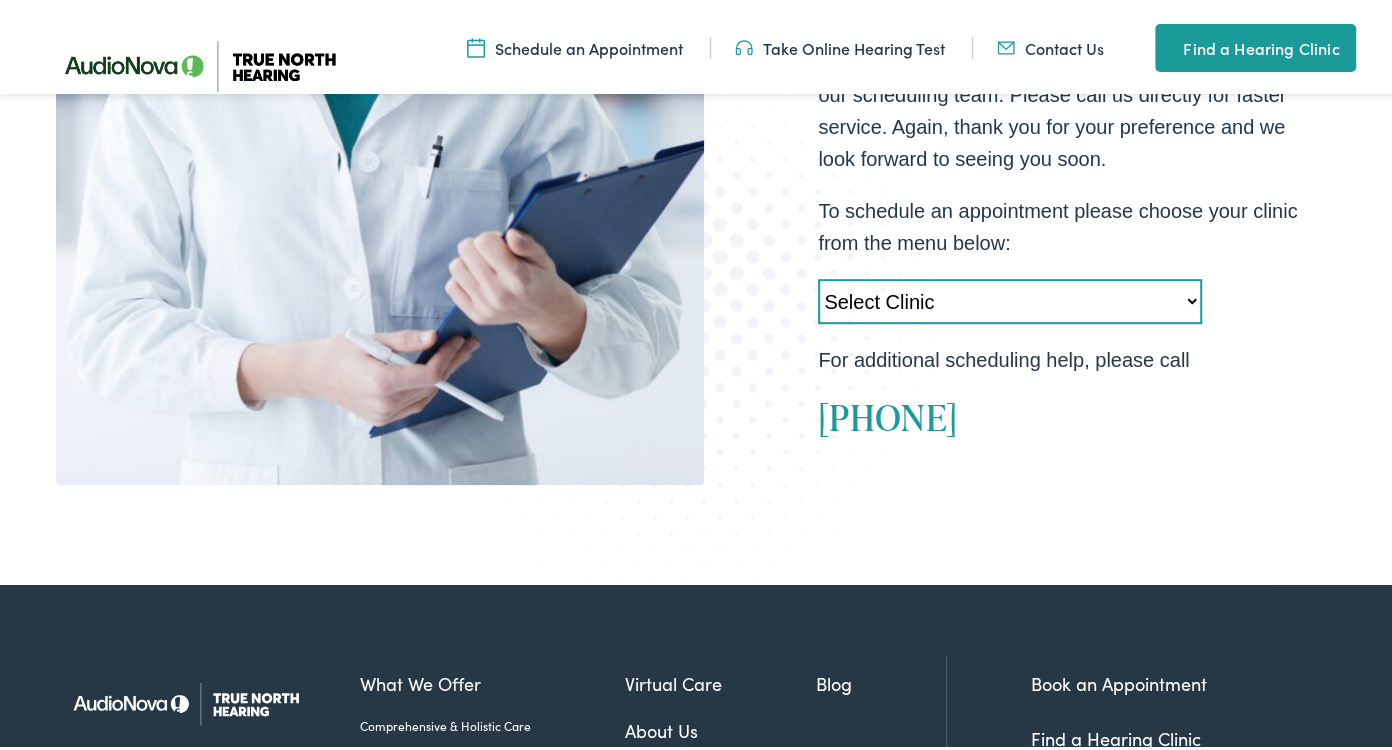 click on "Select Clinic Acton-MA-AudioNova 525 Main Street Topsham-ME-AudioNova 44 Elm Street Dover-NH-AudioNova 750 Central Avenue Newport-VT-AudioNova 41 School St. St. Johnsbury-VT-AudioNova 198 Eastern Avenue Newton-MA-AudioNova 181 Wells Avenue Portland-ME-AudioNova 2401 Congress Street Scarborough-ME-AudioNova 248 US Route 1 Portsmouth-NH-AudioNova 599 Lafayette Road Springfield-VT-AudioNova 100 Springfield Plaza Torrington-CT-AudioNova 663 East Main Street West Lebanon-NH-True North Hearing  93 S. Main Street Augusta-ME-True North Hearing  89 Hospital Street" at bounding box center [1010, 297] 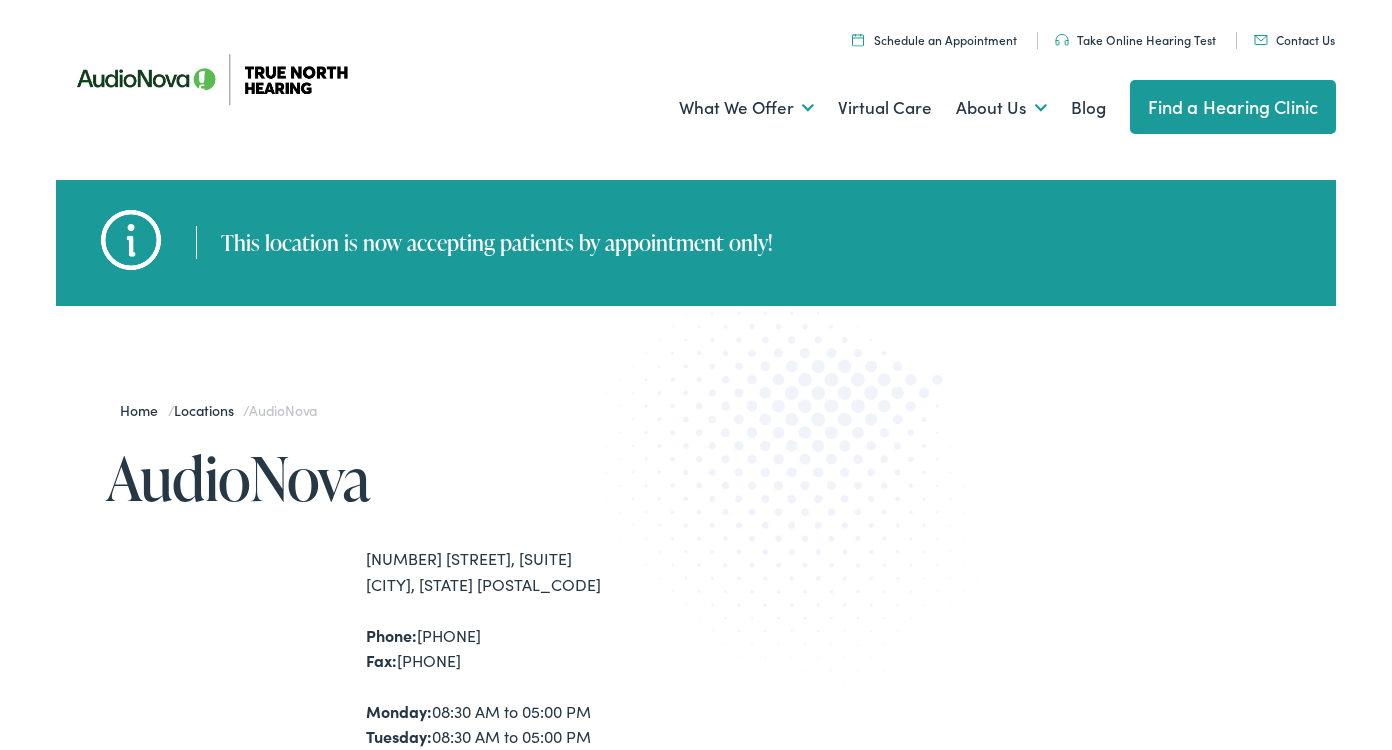 scroll, scrollTop: 0, scrollLeft: 0, axis: both 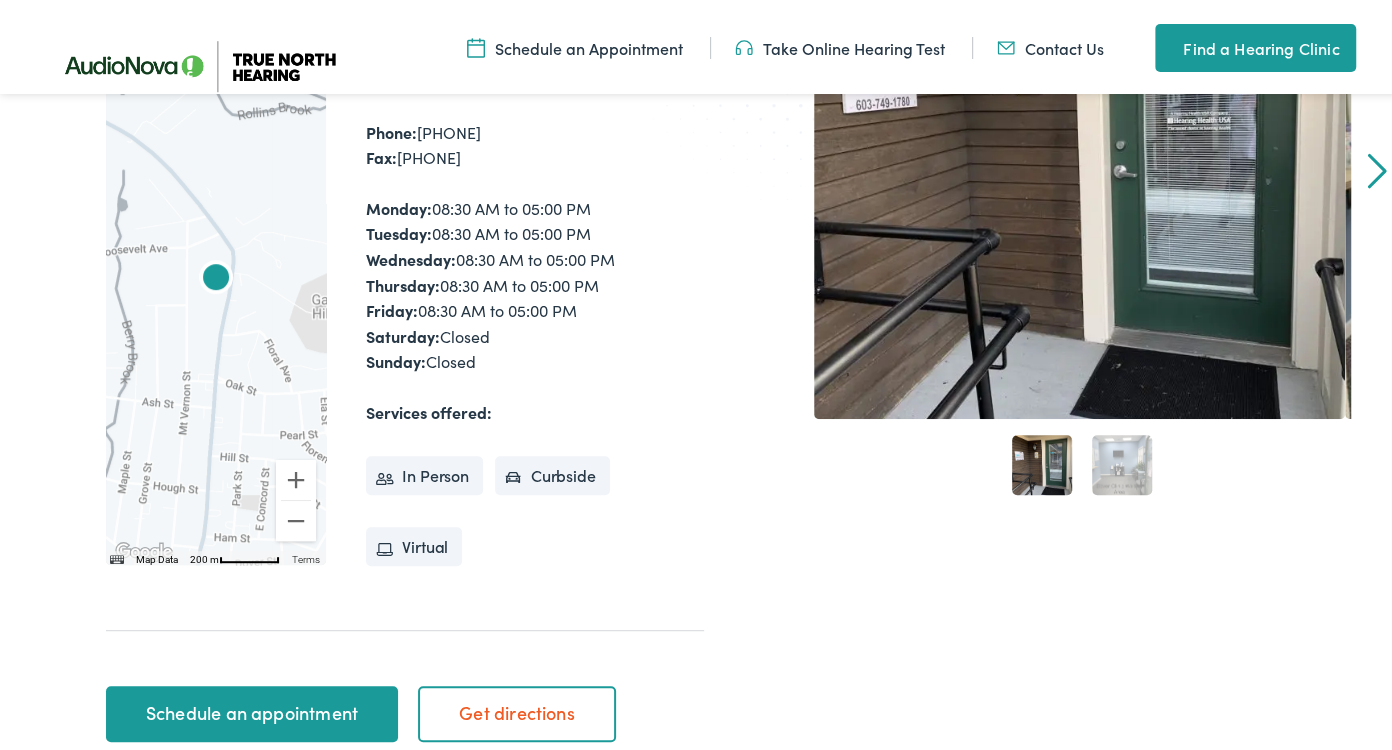click on "In Person" at bounding box center (424, 472) 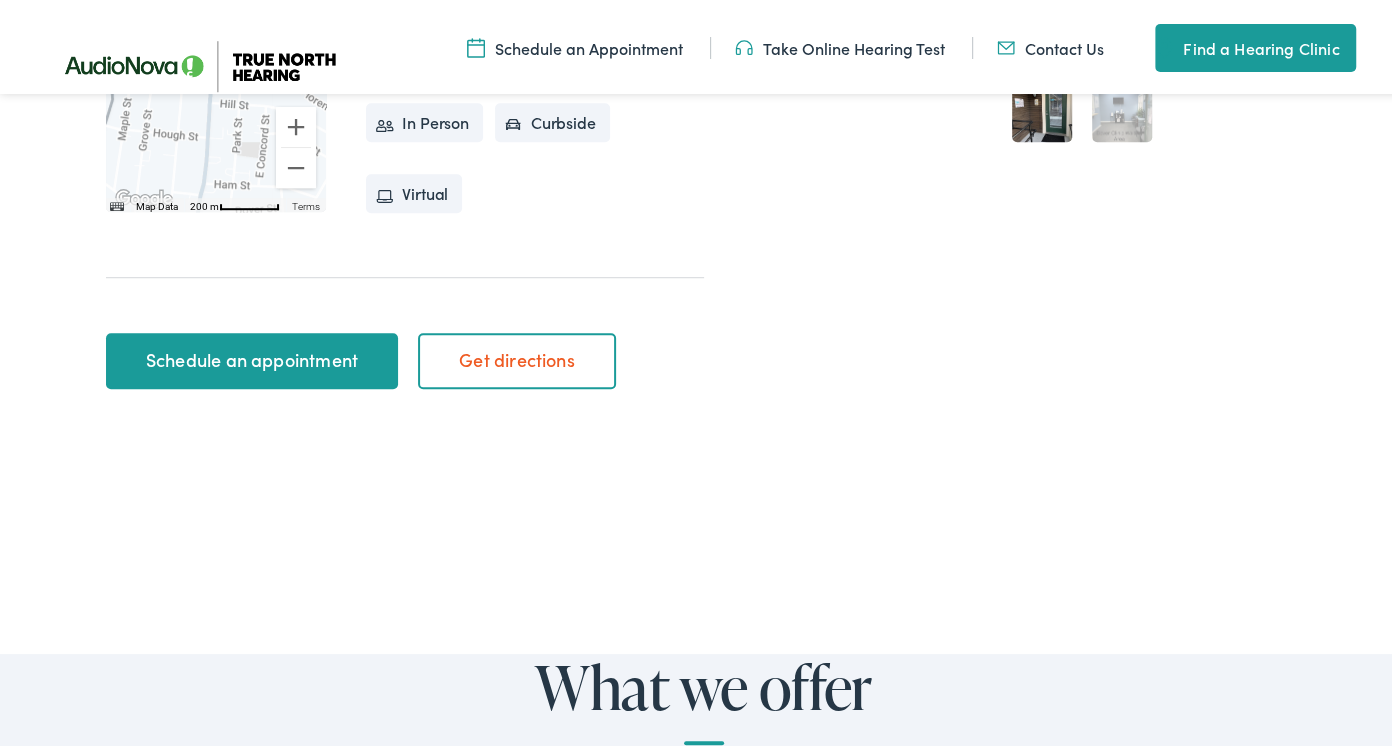 scroll, scrollTop: 900, scrollLeft: 0, axis: vertical 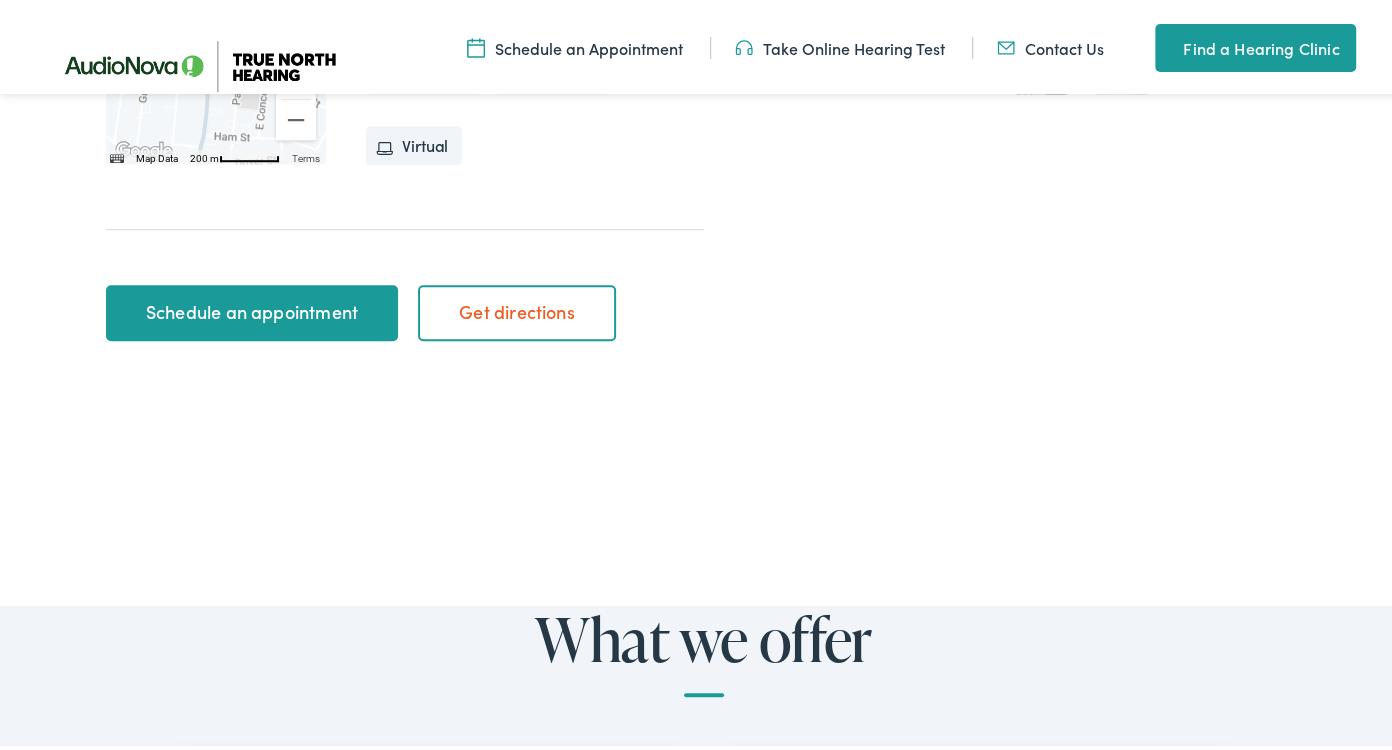 click on "Schedule an appointment" at bounding box center (251, 309) 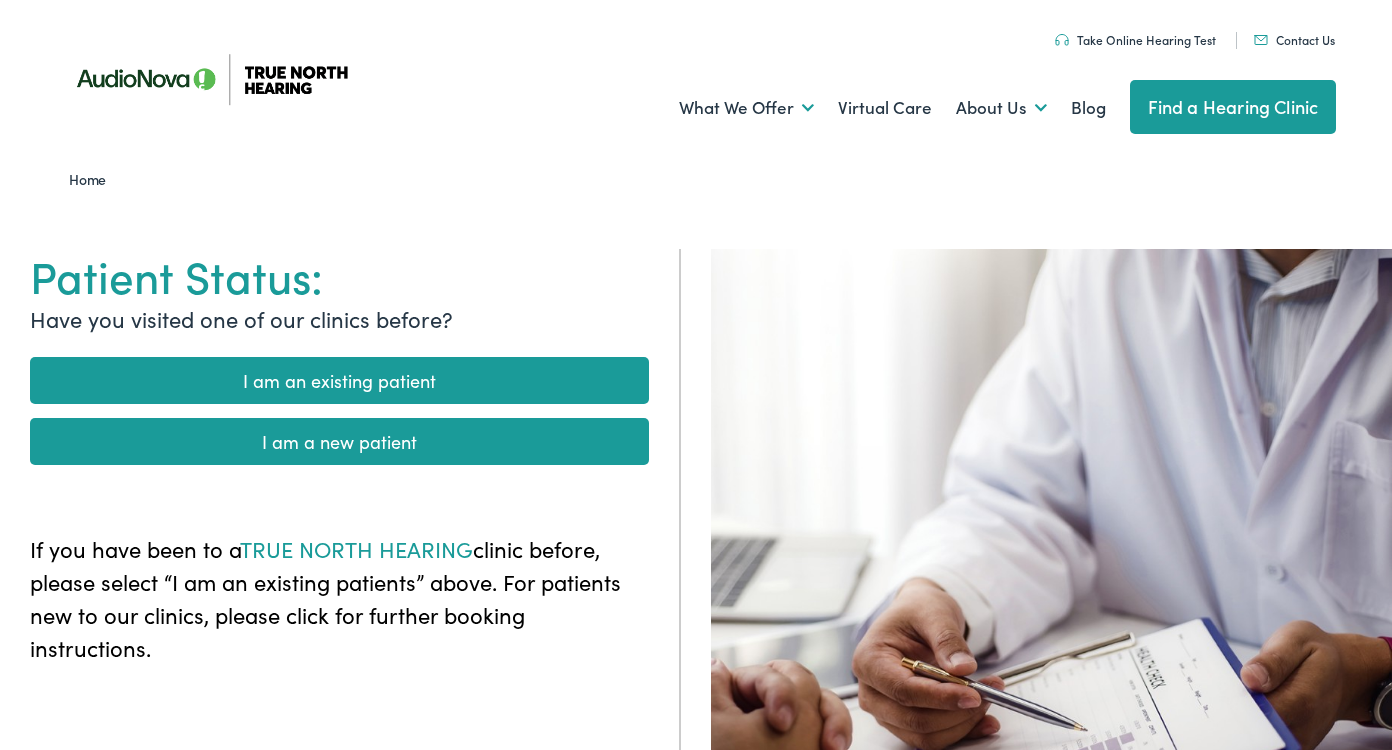 scroll, scrollTop: 0, scrollLeft: 0, axis: both 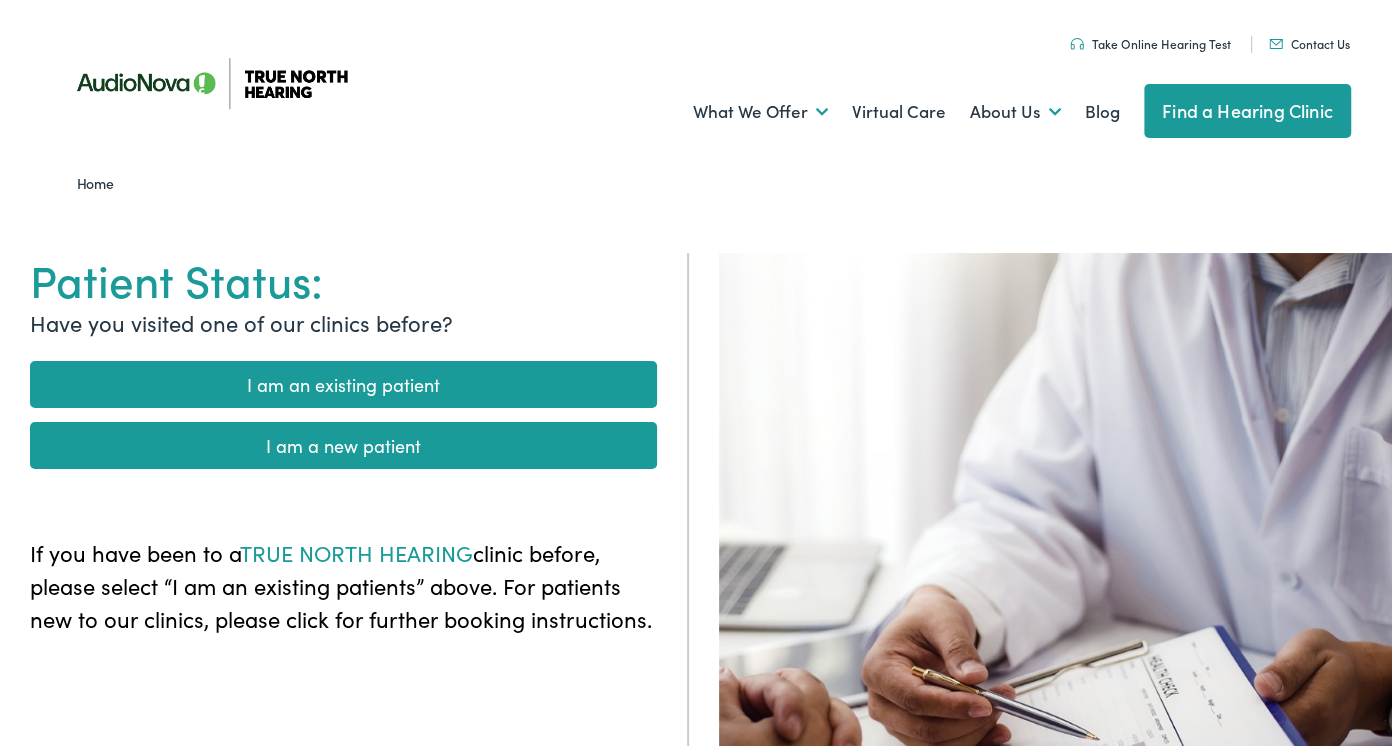 click on "I am an existing patient" at bounding box center [343, 380] 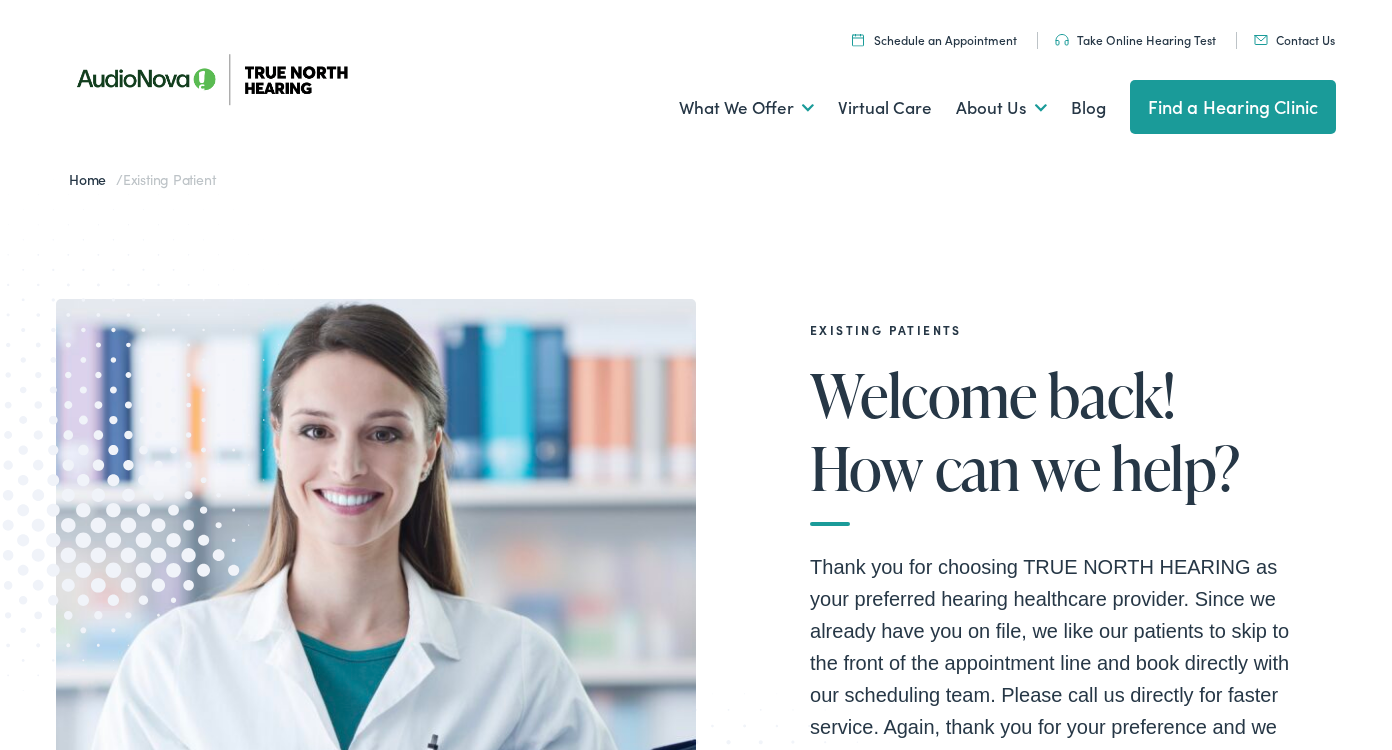 scroll, scrollTop: 0, scrollLeft: 0, axis: both 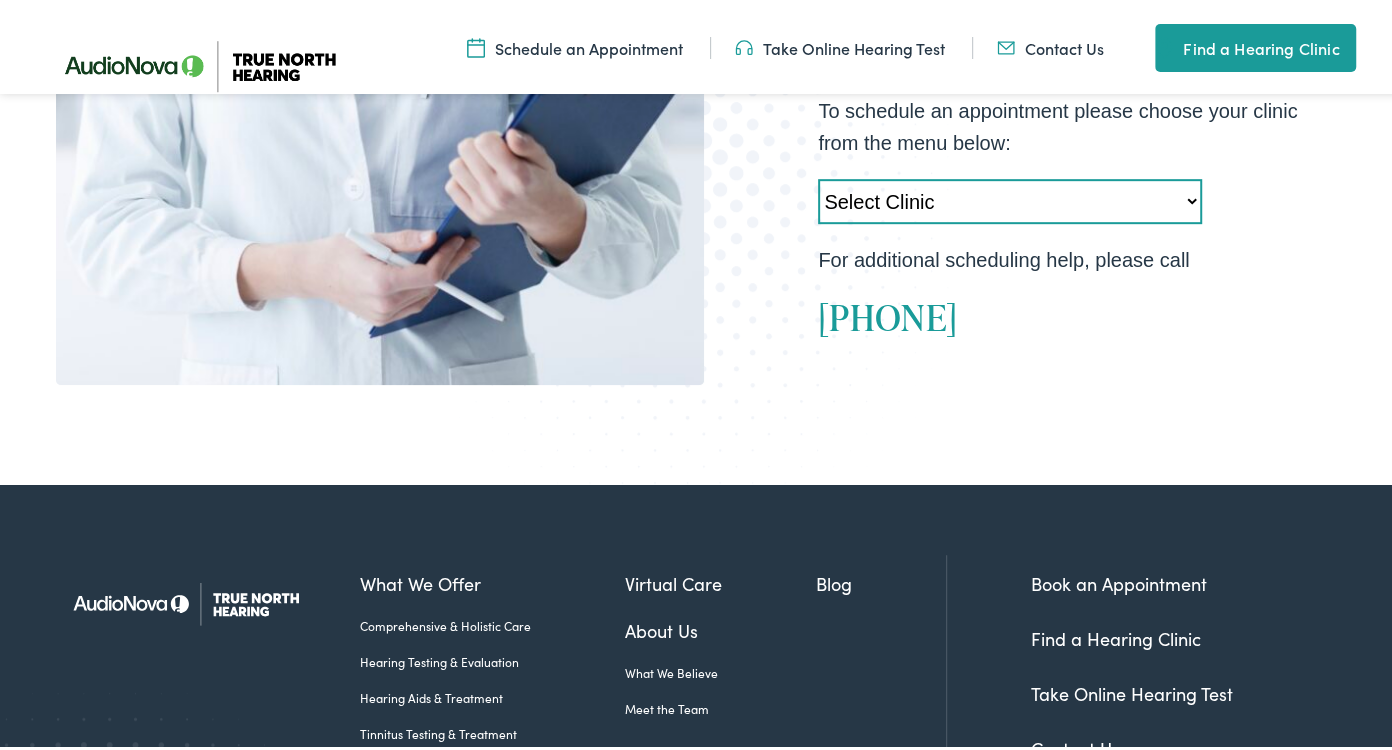 click on "Select Clinic [CITY]-[STATE]-AudioNova [NUMBER] [STREET] [CITY]-[STATE]-AudioNova [NUMBER] [STREET] [CITY]-[STATE]-AudioNova [NUMBER] [STREET] [CITY]-[STATE]-AudioNova [NUMBER] [STREET] [CITY]-[STATE]-AudioNova [NUMBER] [STREET] [CITY]-[STATE]-AudioNova [NUMBER] [STREET] [CITY]-[STATE]-AudioNova [NUMBER] [STREET] [CITY]-[STATE]-AudioNova [NUMBER] [STREET] [CITY]-[STATE]-AudioNova [NUMBER] [STREET] [CITY]-[STATE]-True North Hearing  [NUMBER] [STREET] [CITY]-[STATE]-True North Hearing  [NUMBER] [STREET]" at bounding box center [1010, 197] 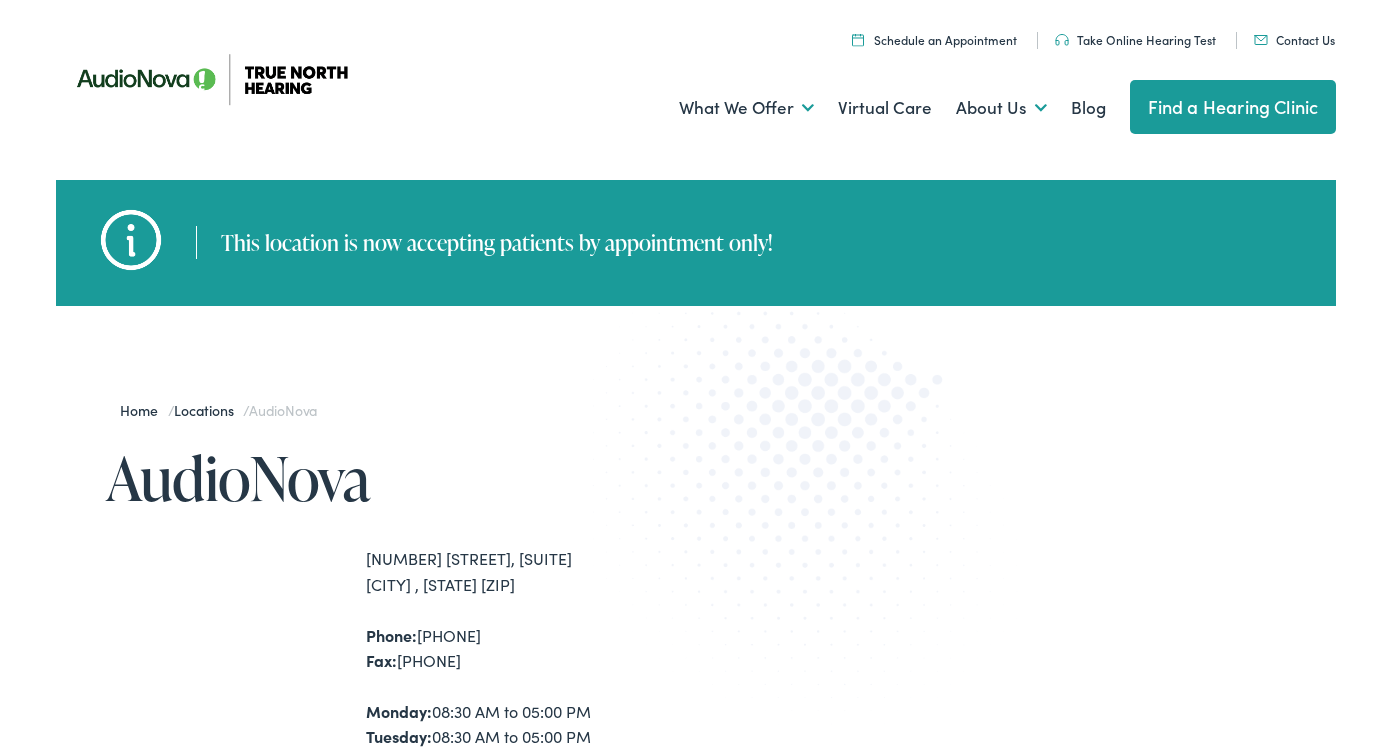 scroll, scrollTop: 0, scrollLeft: 0, axis: both 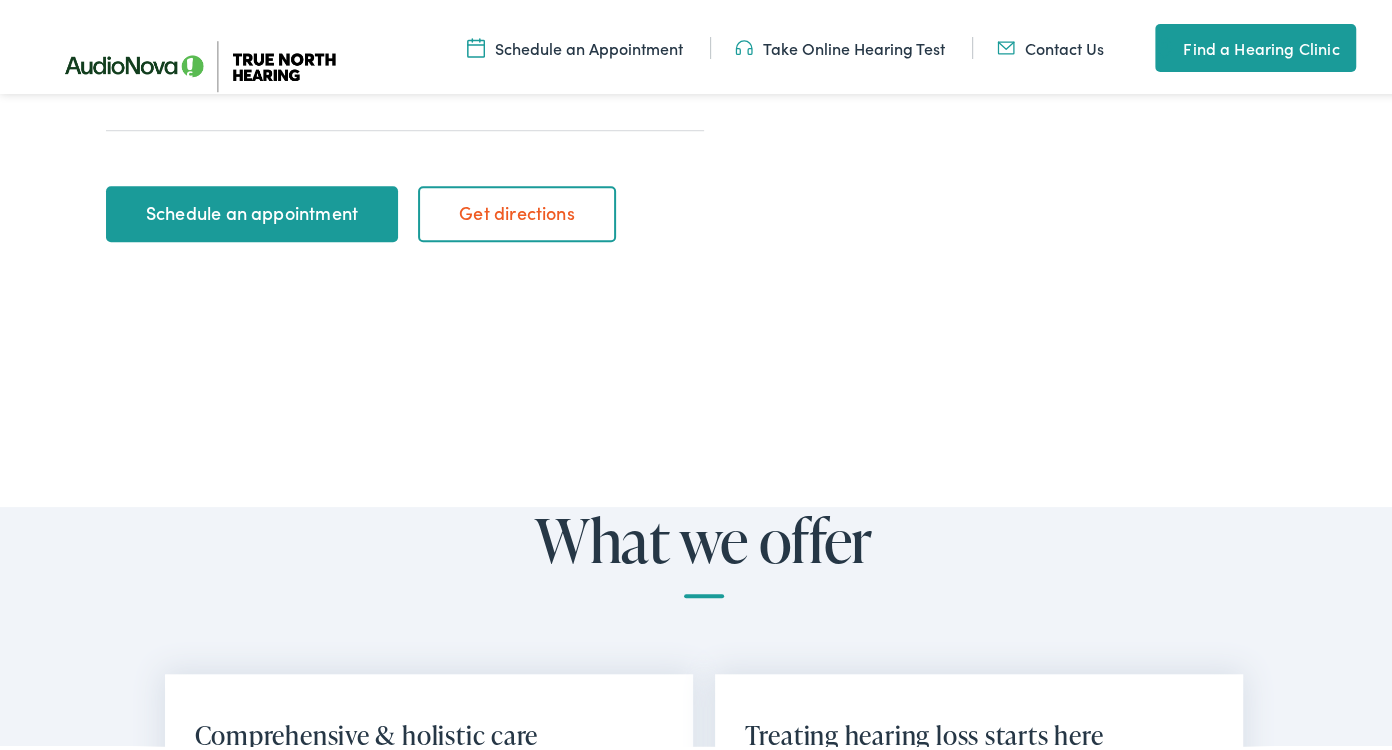 click on "Schedule an appointment" at bounding box center (251, 210) 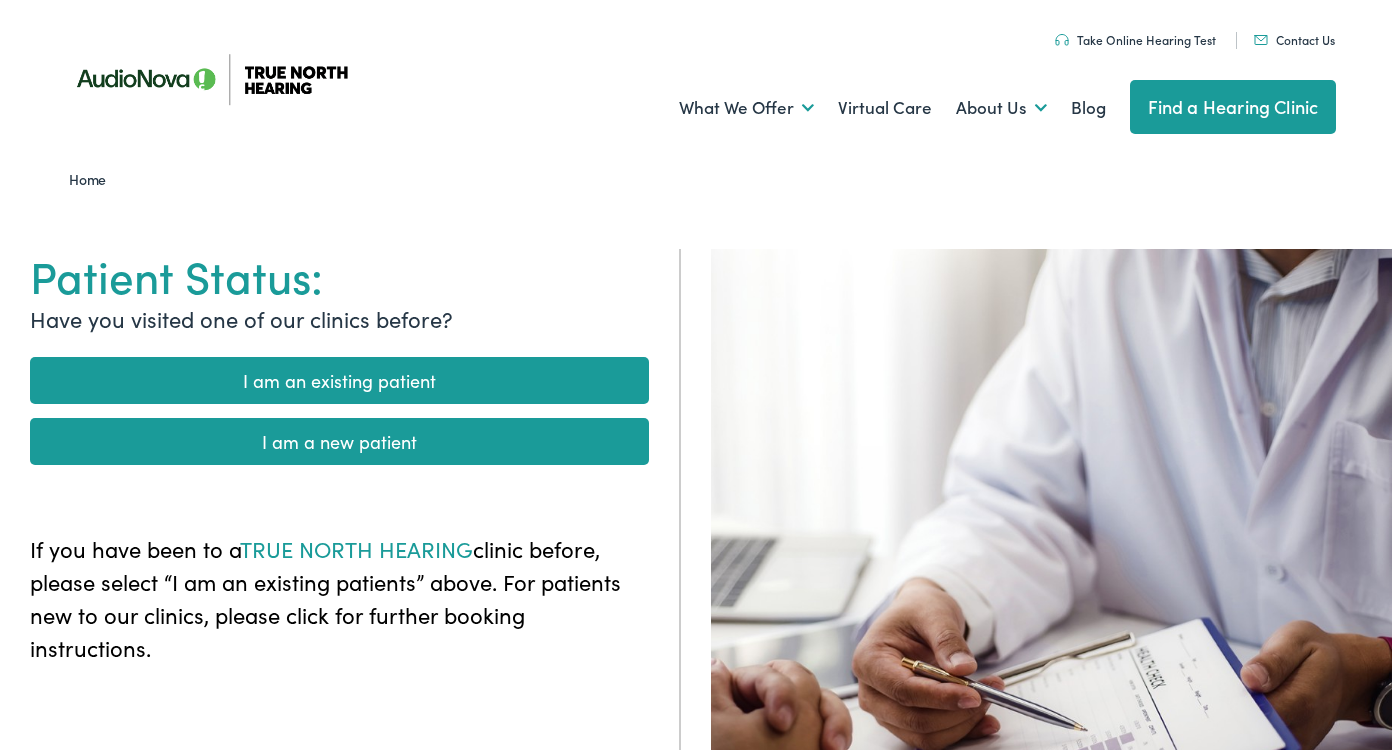 scroll, scrollTop: 0, scrollLeft: 0, axis: both 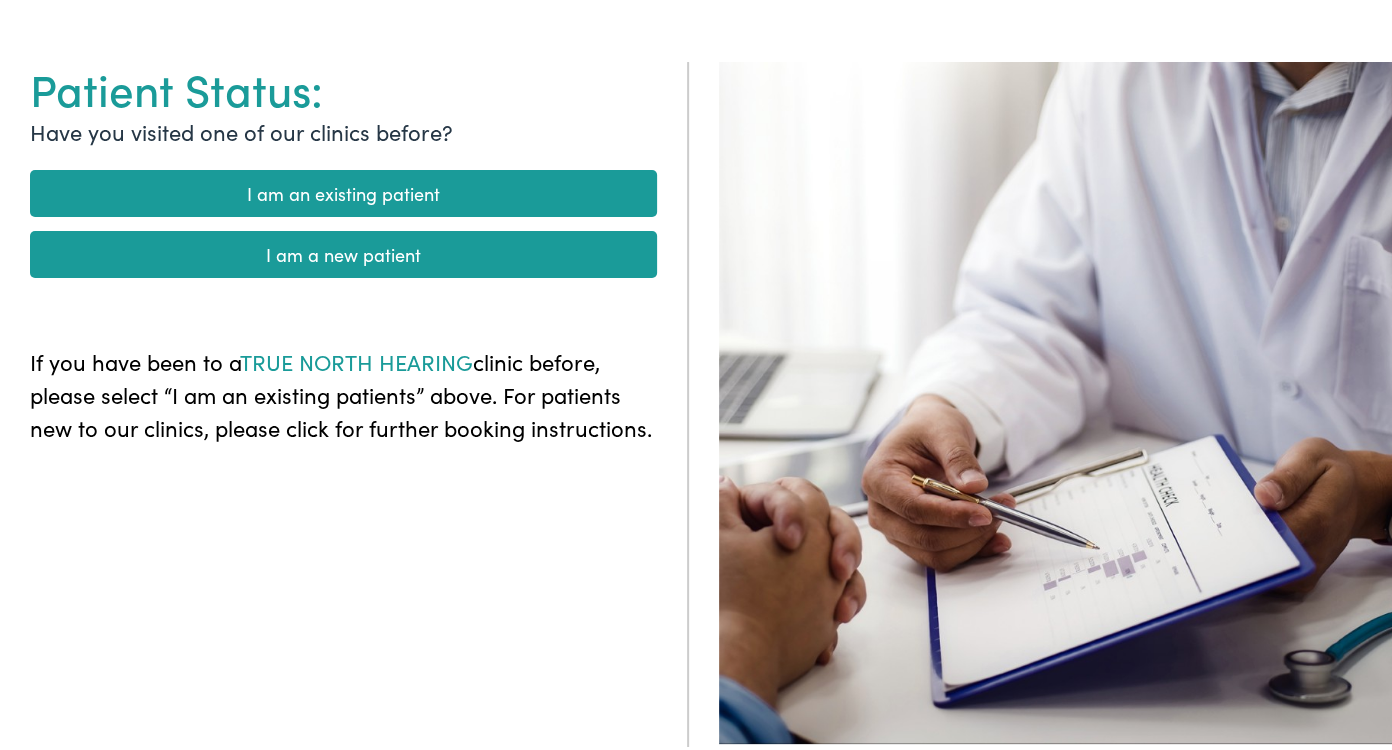 click on "I am an existing patient" at bounding box center [343, 189] 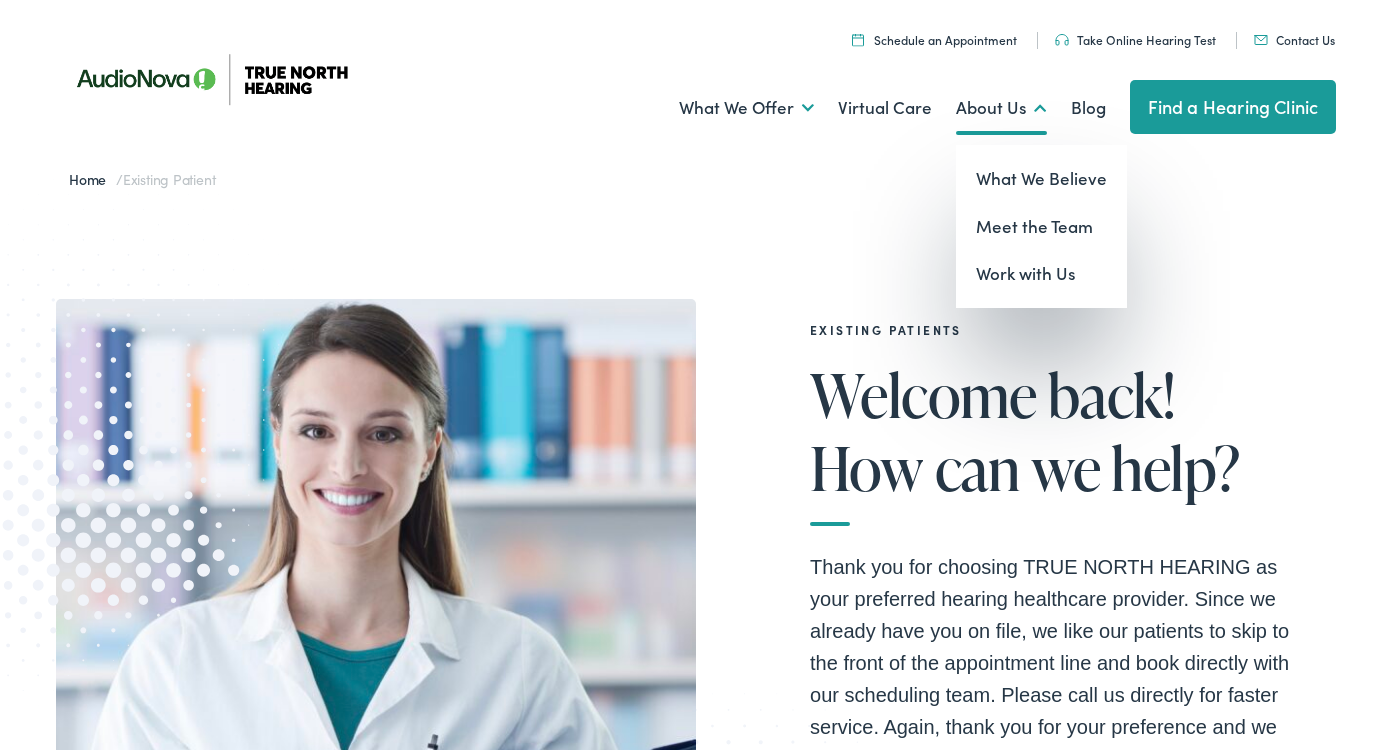 scroll, scrollTop: 0, scrollLeft: 0, axis: both 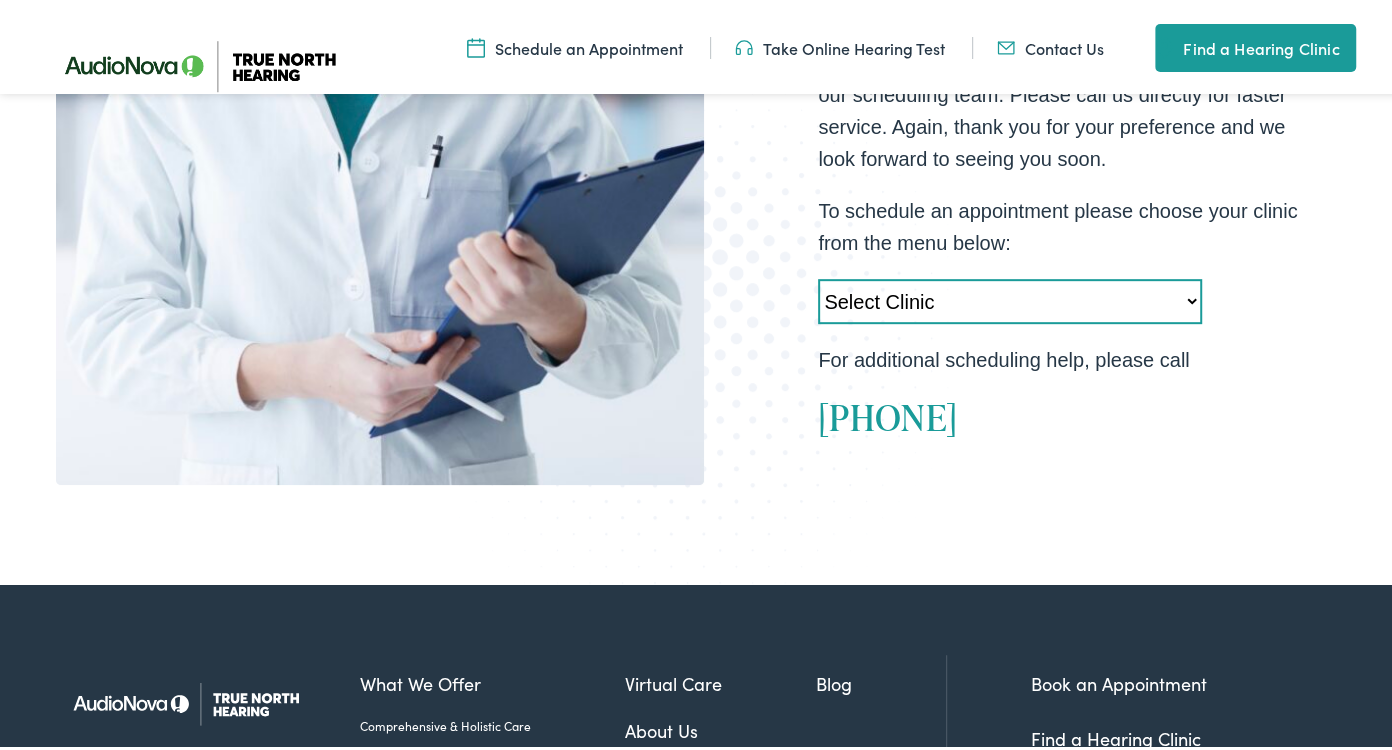 click on "Schedule an Appointment" at bounding box center [575, 44] 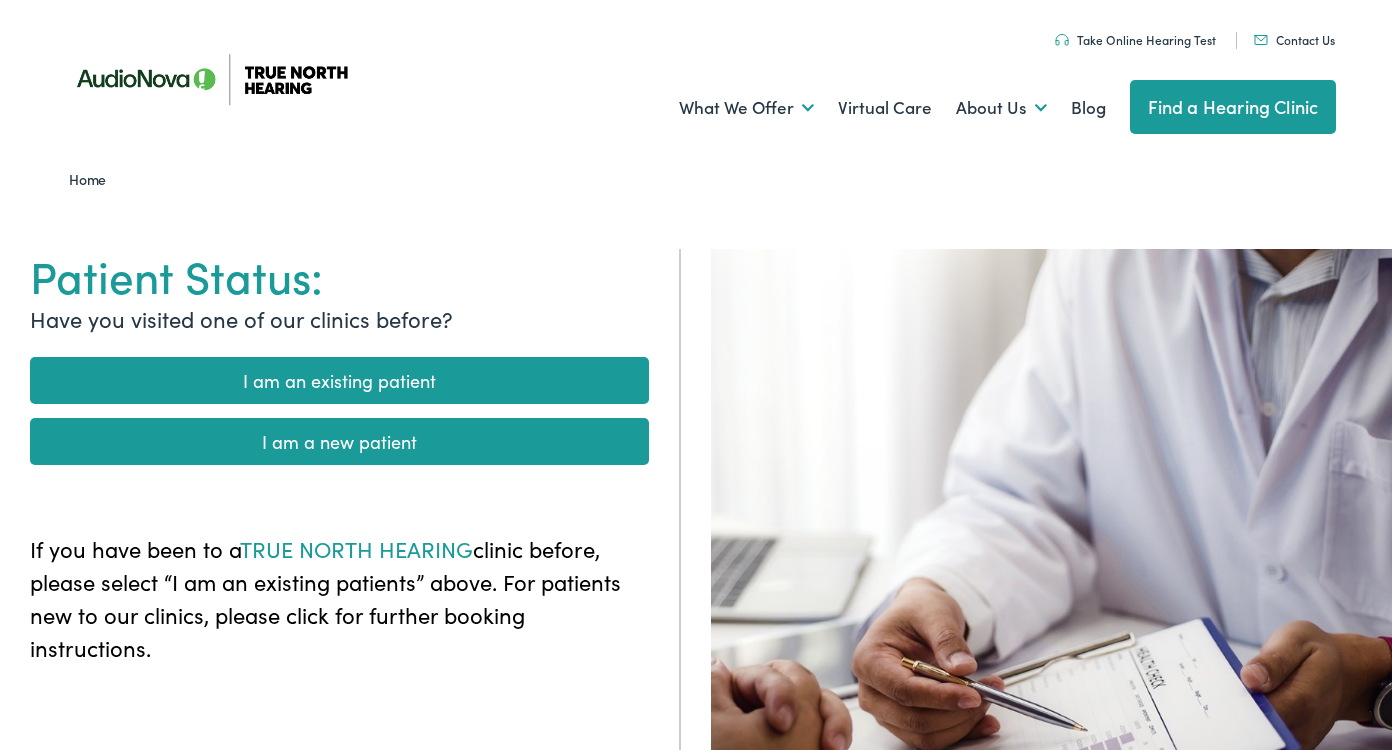scroll, scrollTop: 0, scrollLeft: 0, axis: both 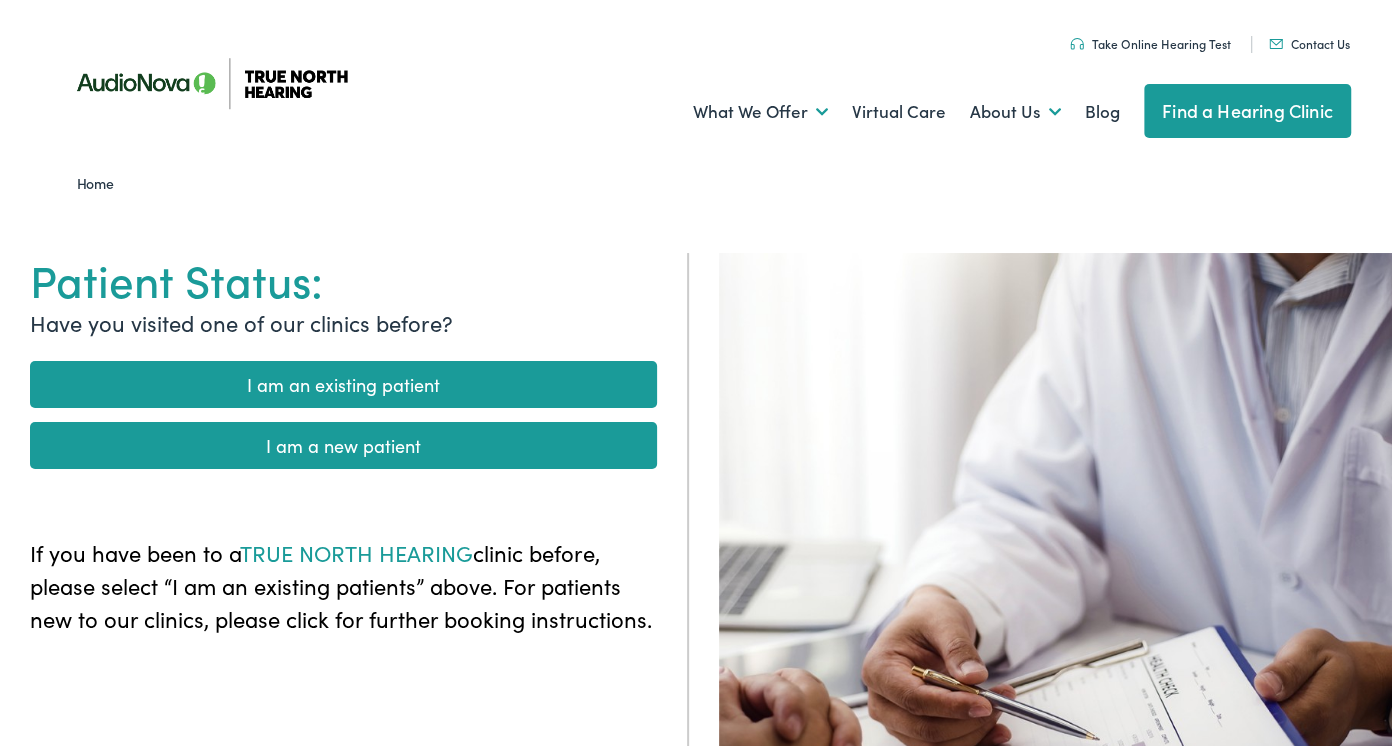 click on "I am an existing patient" at bounding box center [343, 380] 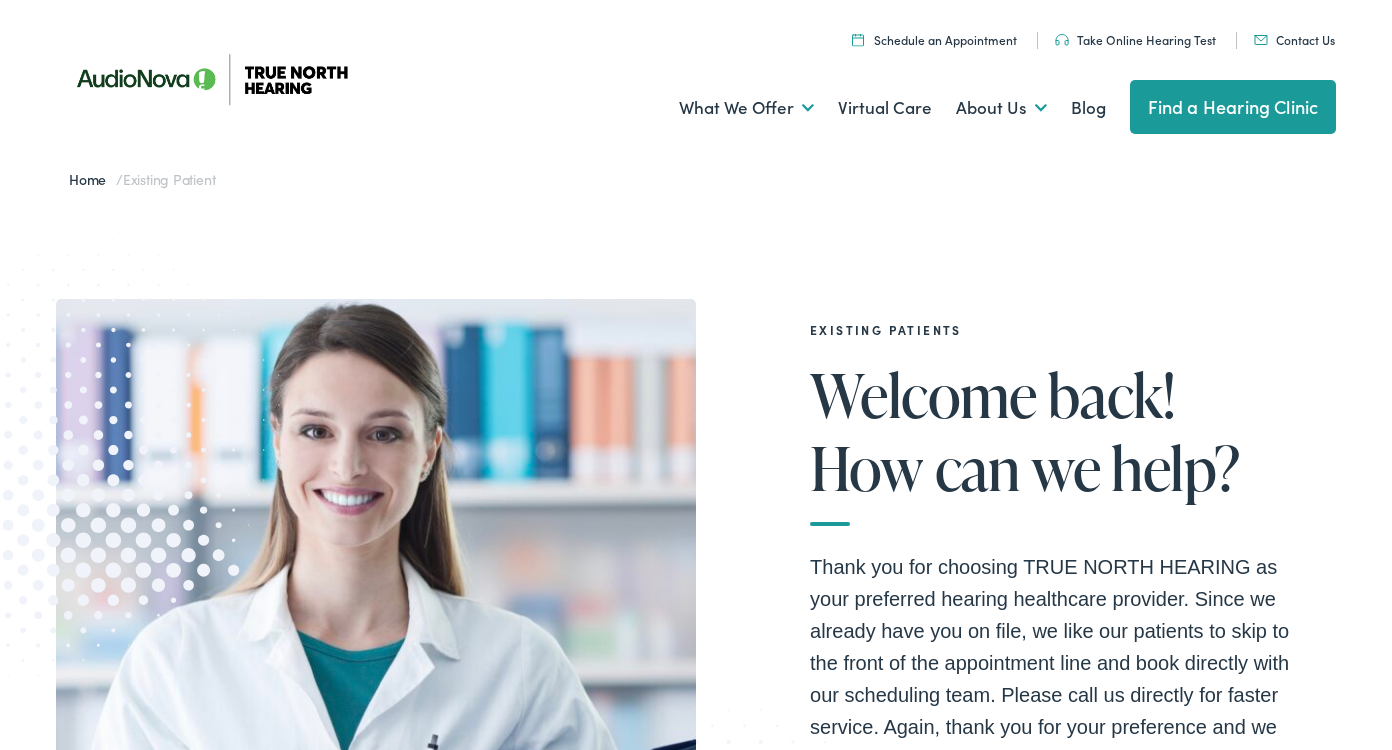 scroll, scrollTop: 0, scrollLeft: 0, axis: both 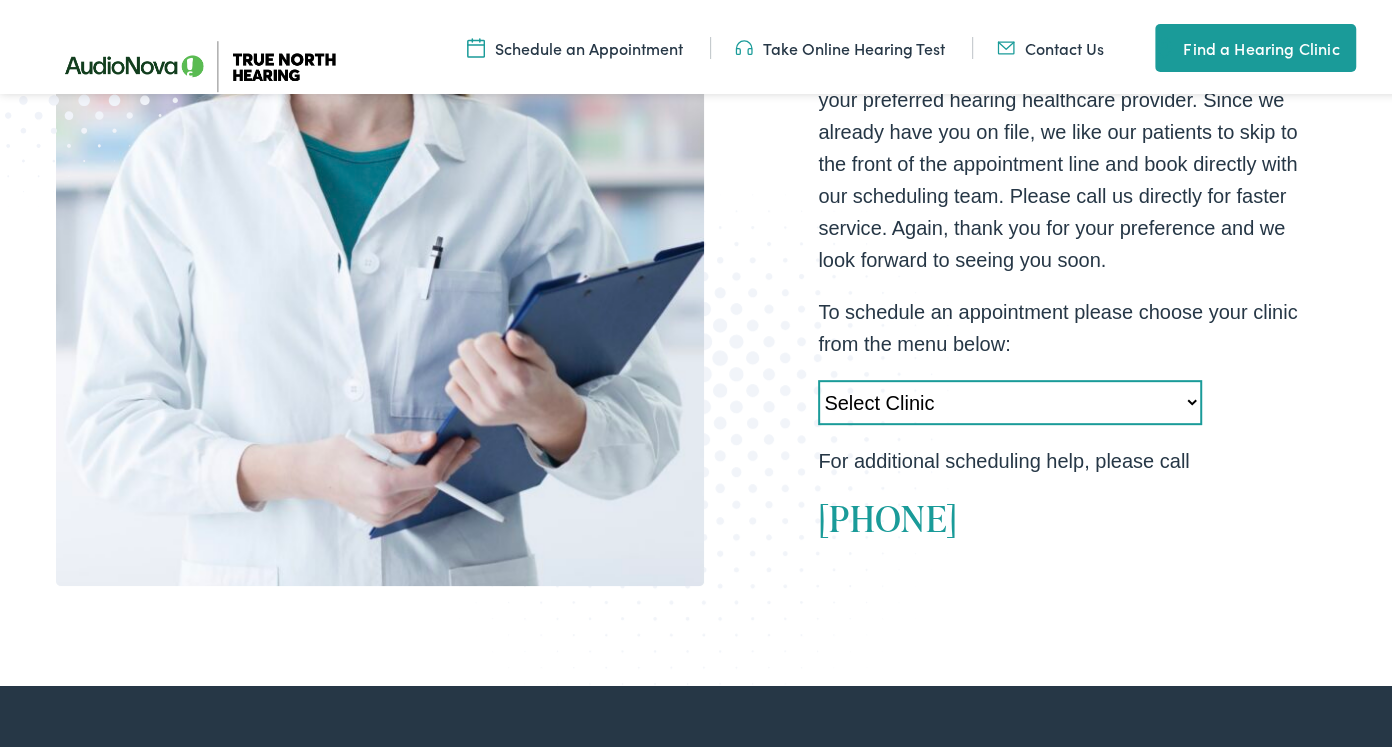 click on "Select Clinic Acton-MA-AudioNova 525 Main Street Topsham-ME-AudioNova 44 Elm Street Dover-NH-AudioNova 750 Central Avenue Newport-VT-AudioNova 41 School St. St. Johnsbury-VT-AudioNova 198 Eastern Avenue Newton-MA-AudioNova 181 Wells Avenue Portland-ME-AudioNova 2401 Congress Street Scarborough-ME-AudioNova 248 US Route 1 Portsmouth-NH-AudioNova 599 Lafayette Road Springfield-VT-AudioNova 100 Springfield Plaza Torrington-CT-AudioNova 663 East Main Street West Lebanon-NH-True North Hearing  93 S. Main Street Augusta-ME-True North Hearing  89 Hospital Street" at bounding box center [1010, 398] 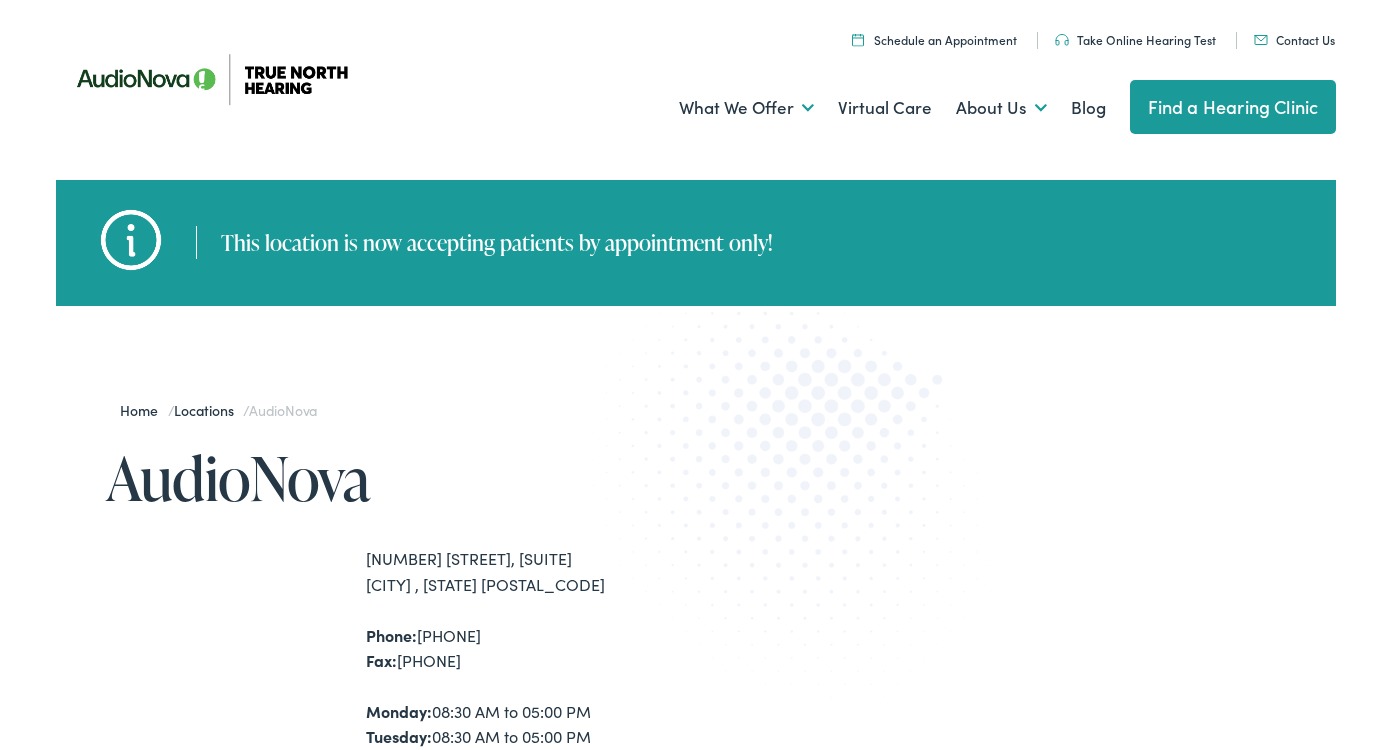scroll, scrollTop: 0, scrollLeft: 0, axis: both 